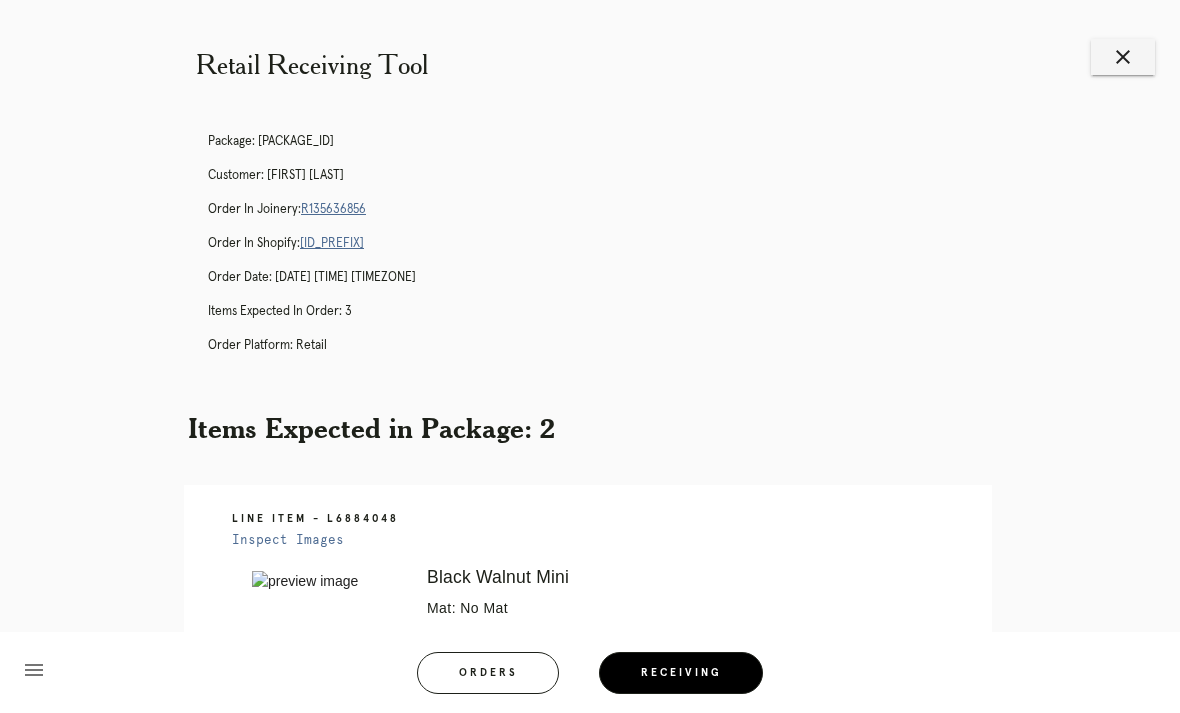scroll, scrollTop: 0, scrollLeft: 0, axis: both 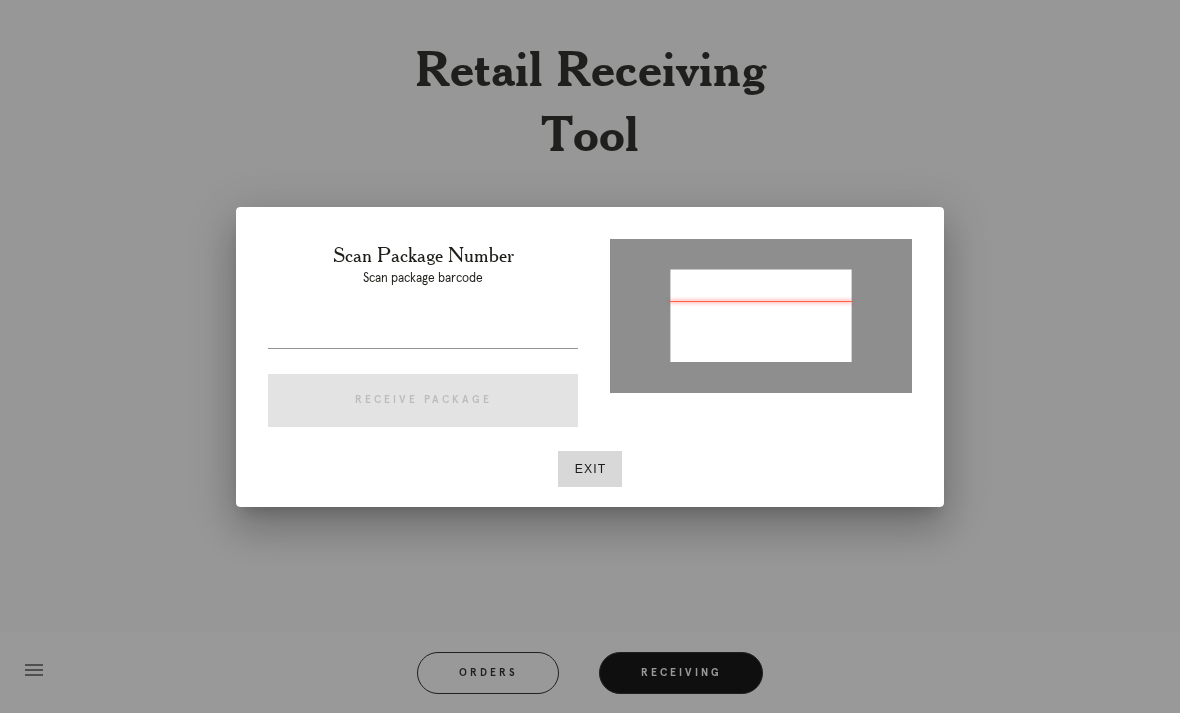 type on "P931298917429563" 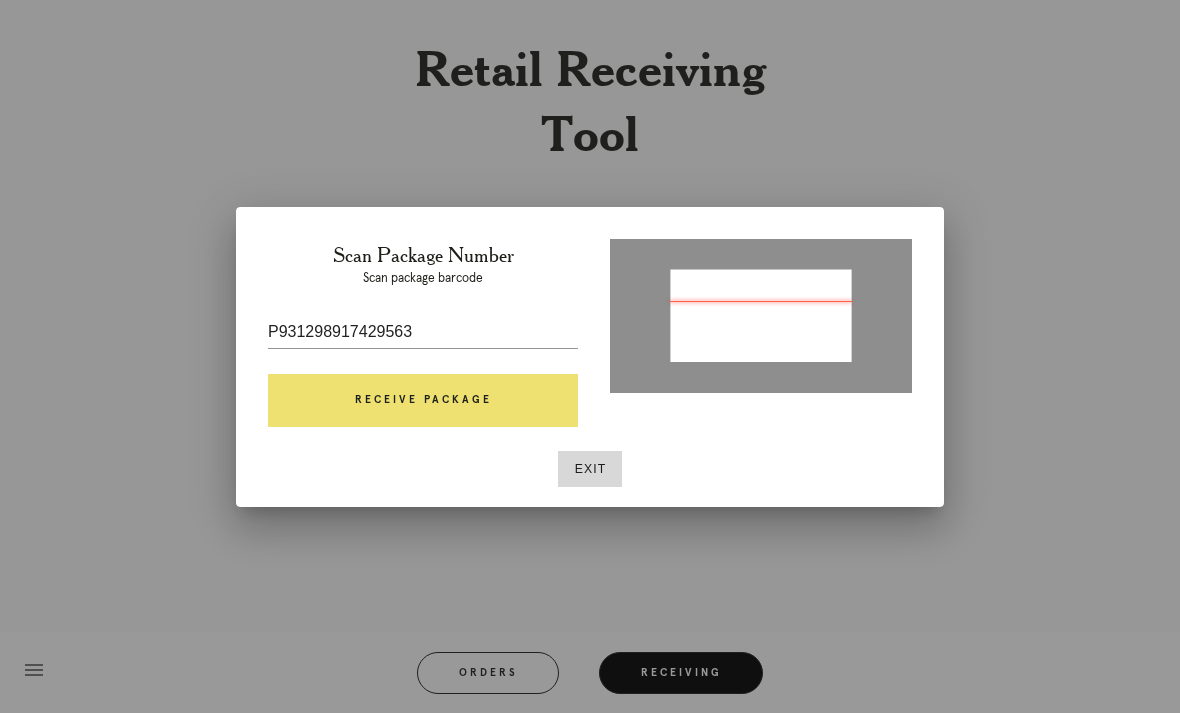 click on "Receive Package" at bounding box center [423, 401] 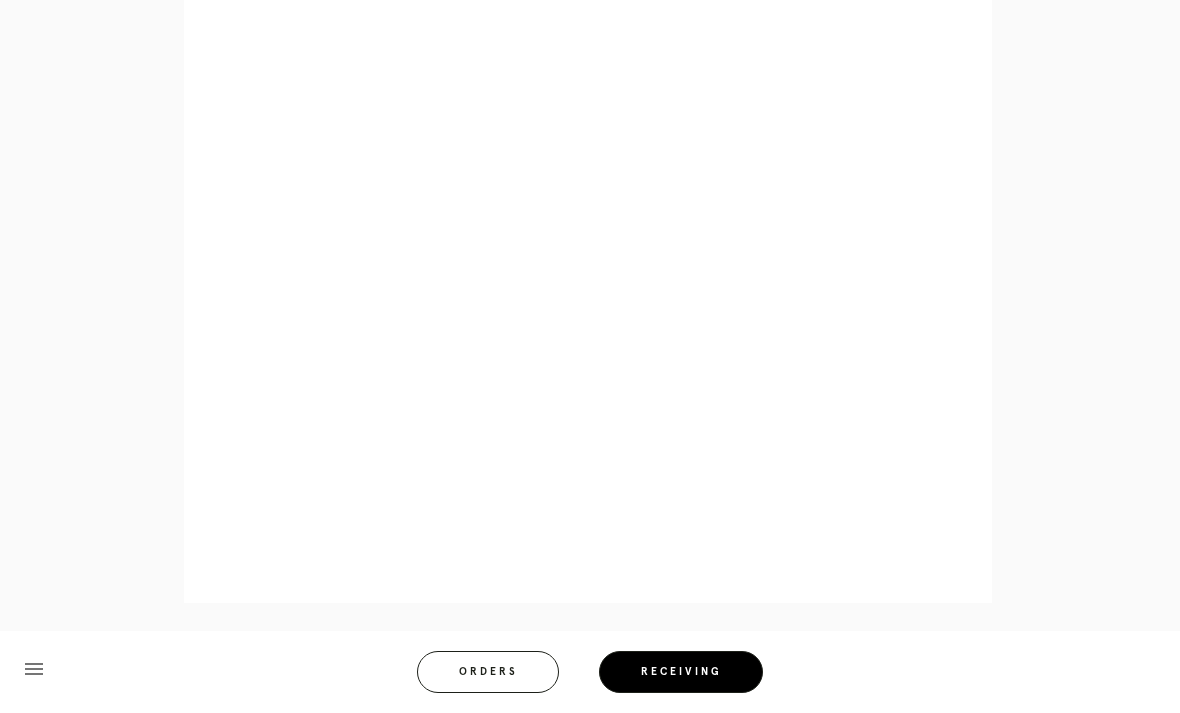 scroll, scrollTop: 949, scrollLeft: 0, axis: vertical 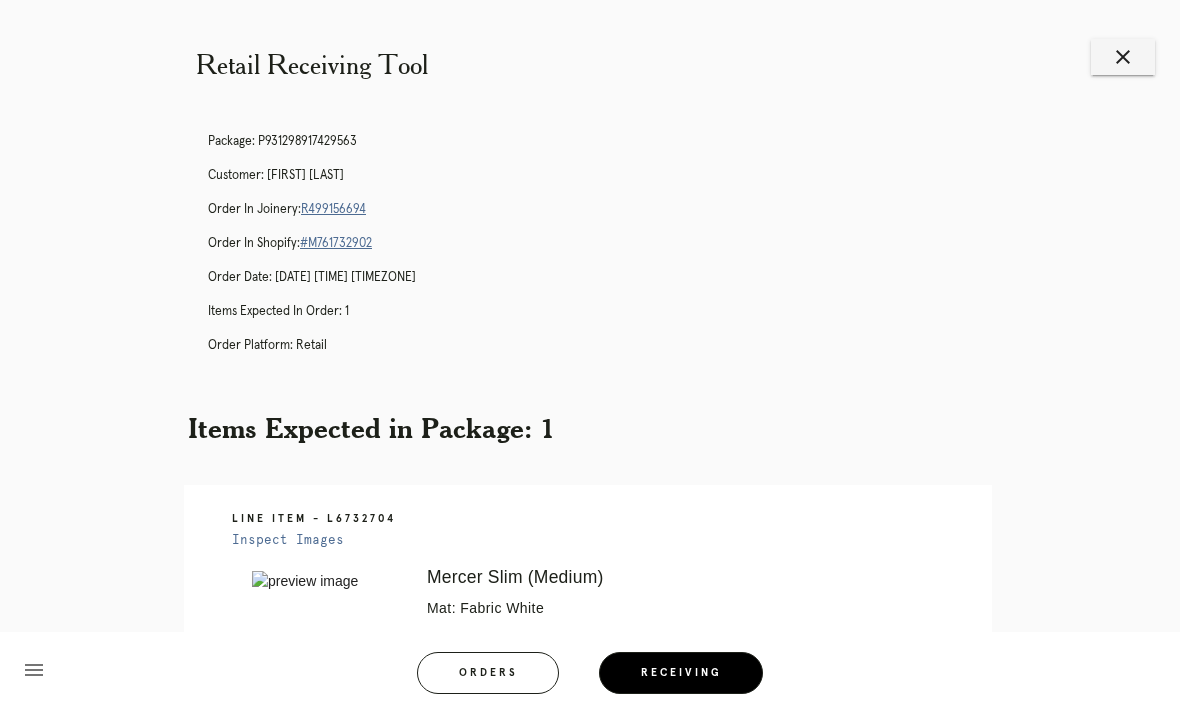 click on "R499156694" at bounding box center (333, 209) 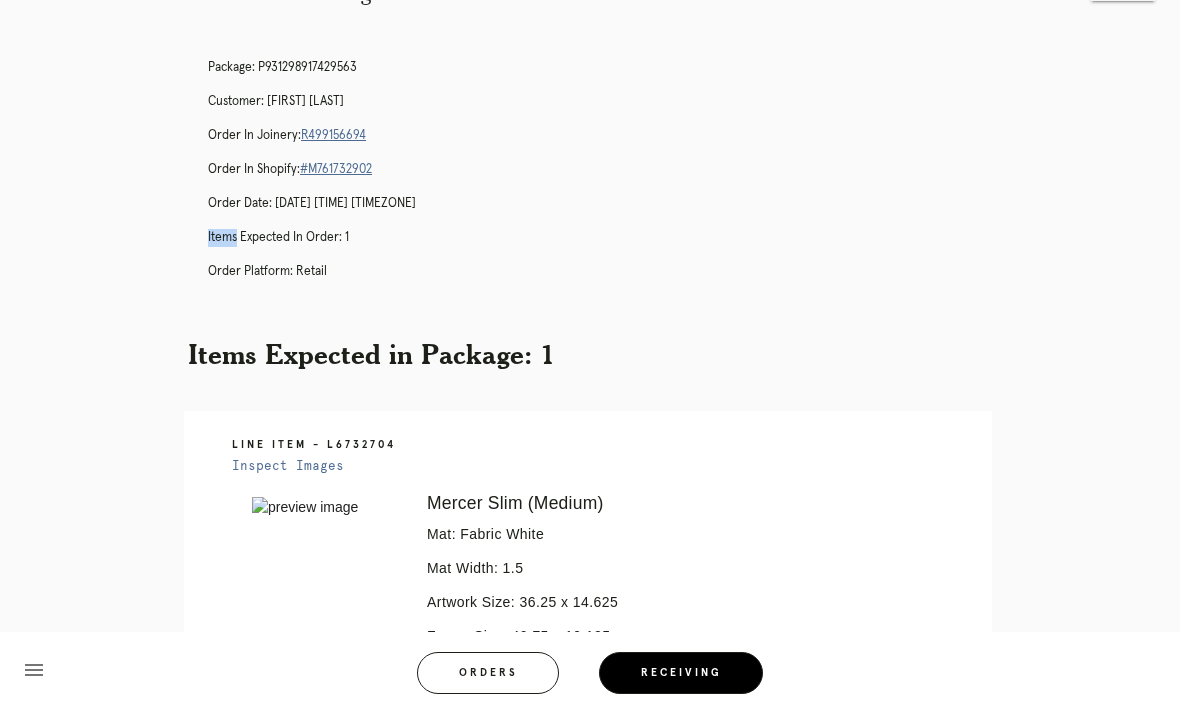 scroll, scrollTop: 0, scrollLeft: 0, axis: both 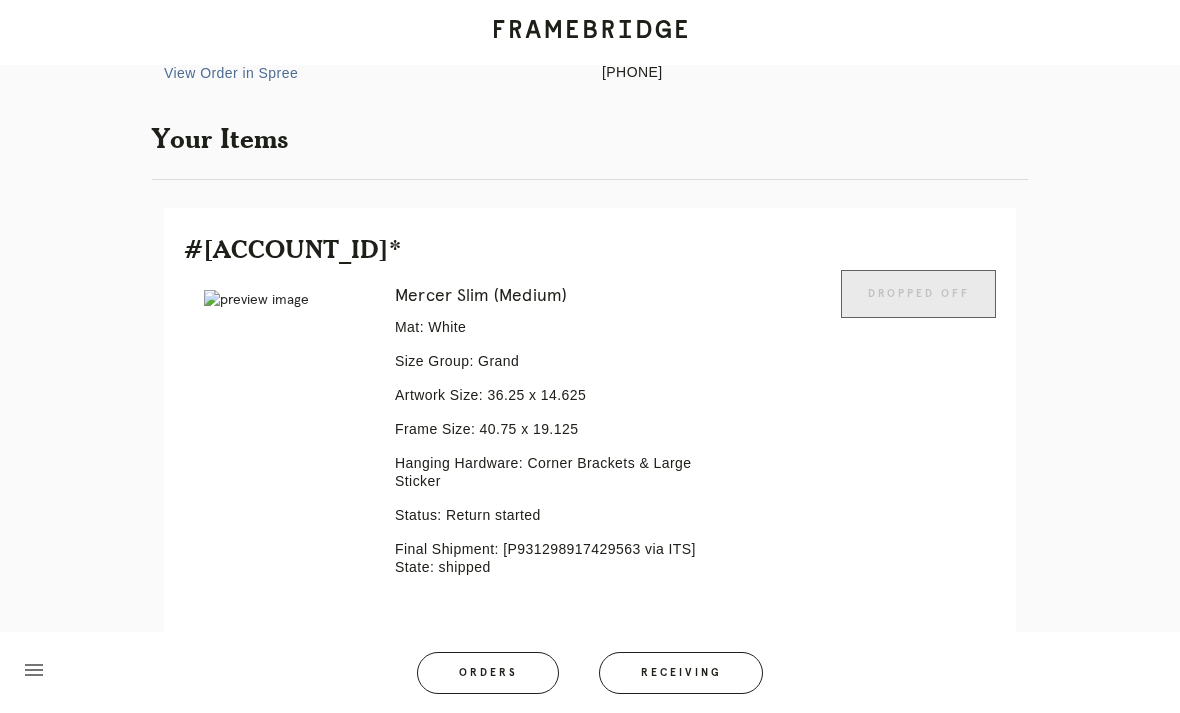 click on "Line Item" at bounding box center (664, 672) 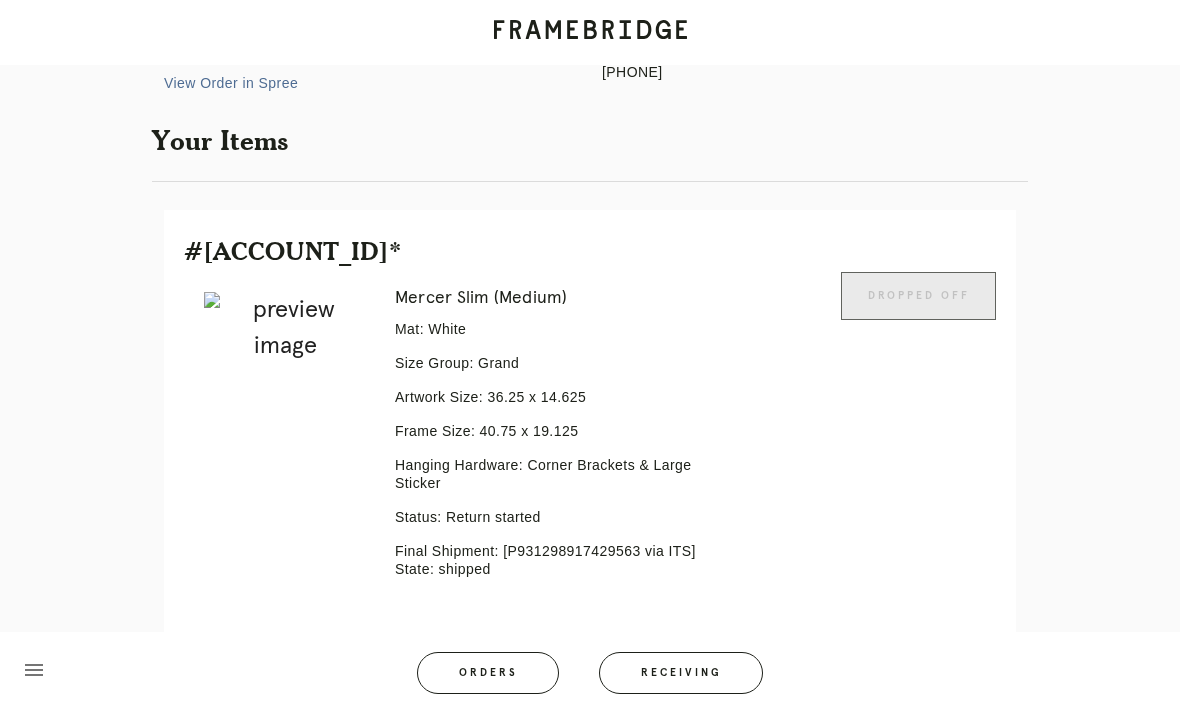 scroll, scrollTop: 0, scrollLeft: 0, axis: both 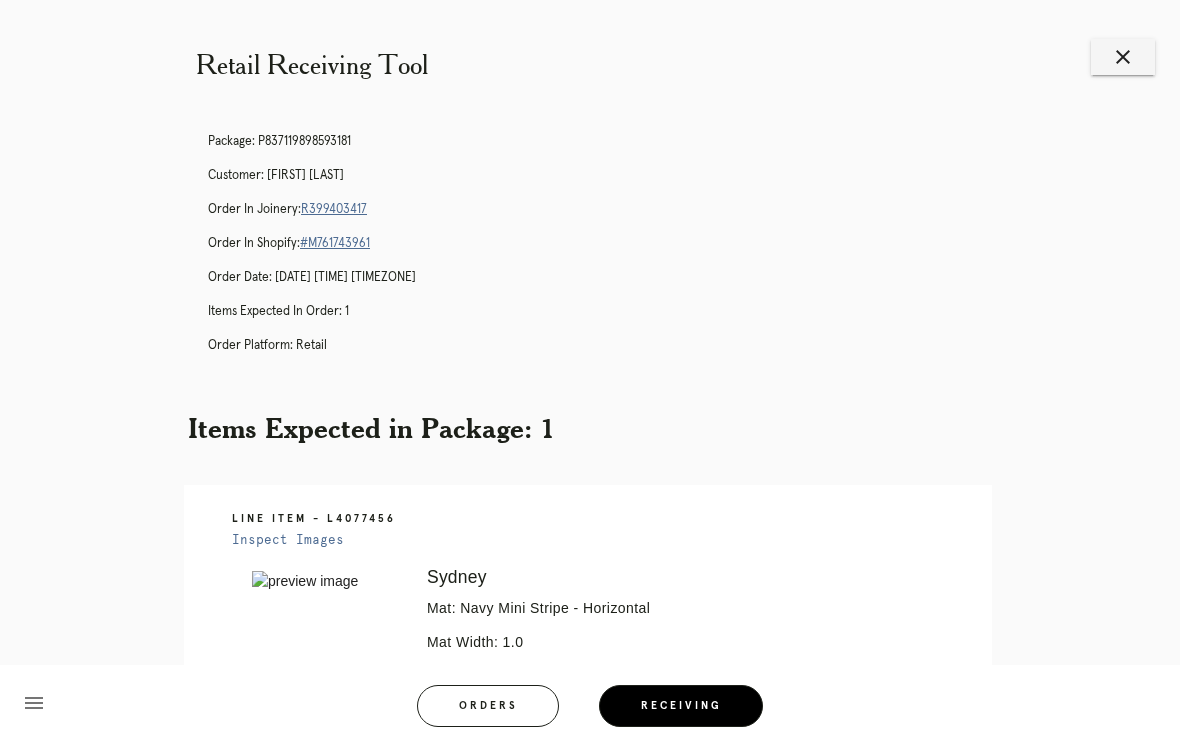 click on "close" at bounding box center (1123, 57) 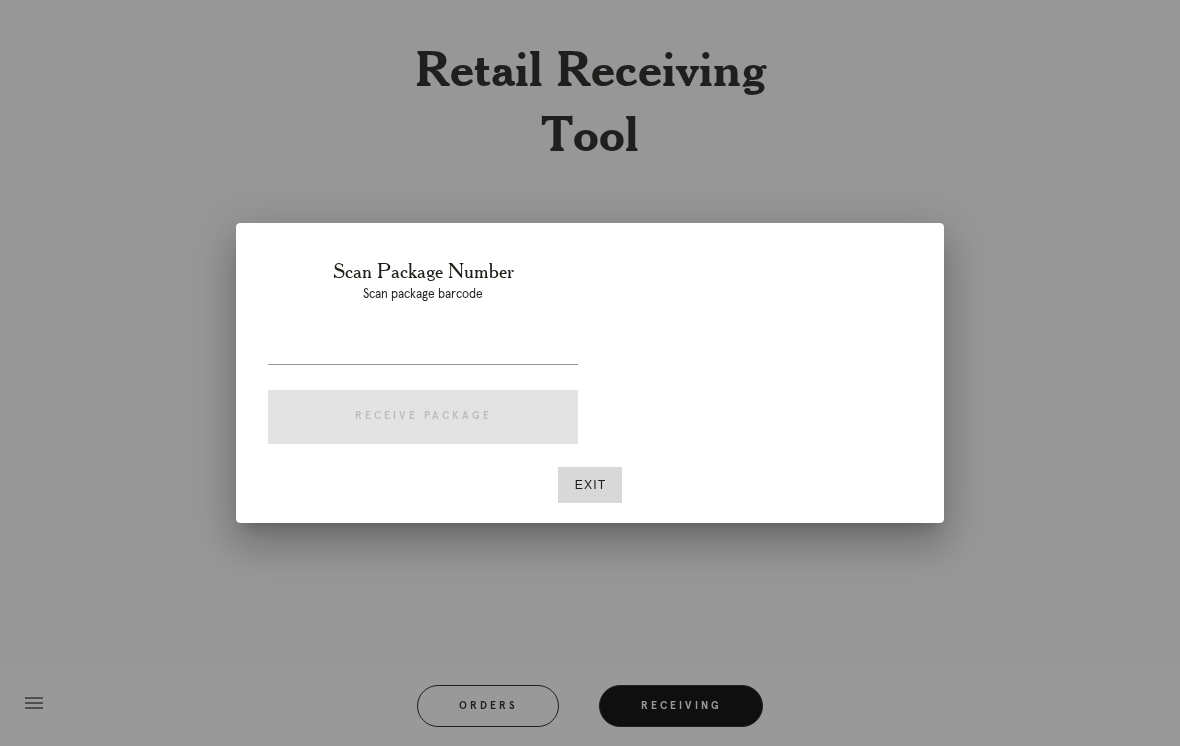 scroll, scrollTop: 0, scrollLeft: 0, axis: both 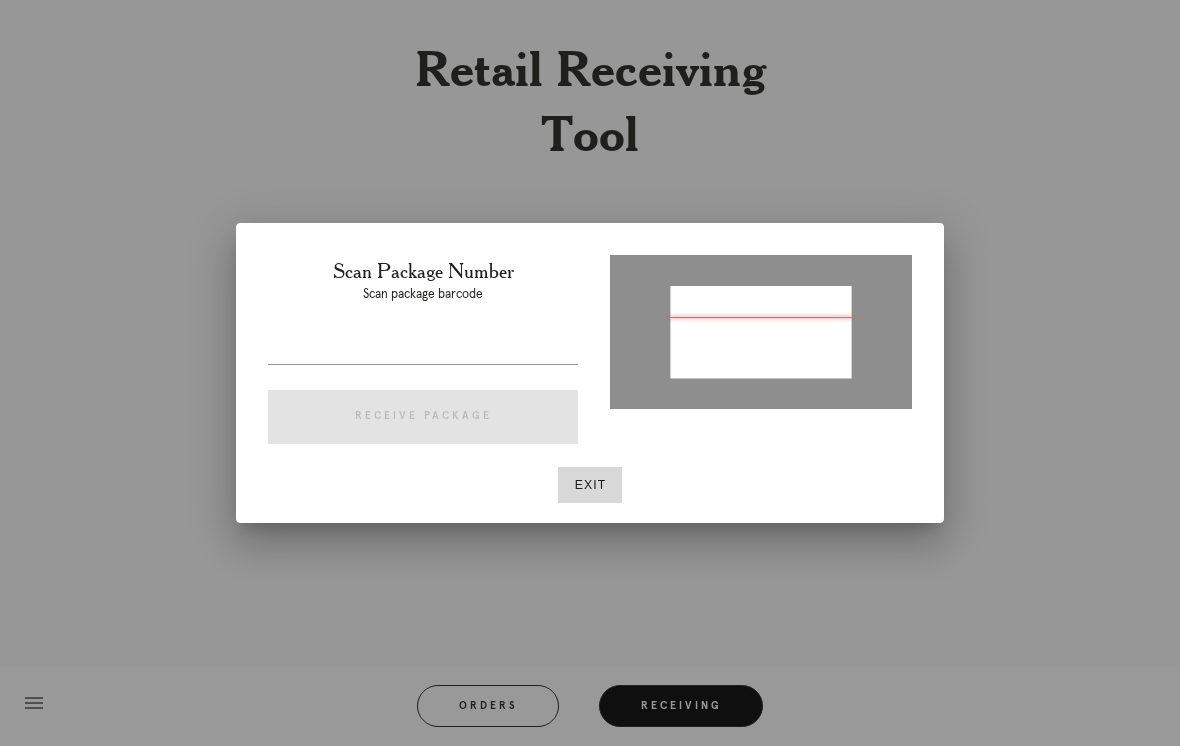 type on "[CREDIT CARD]" 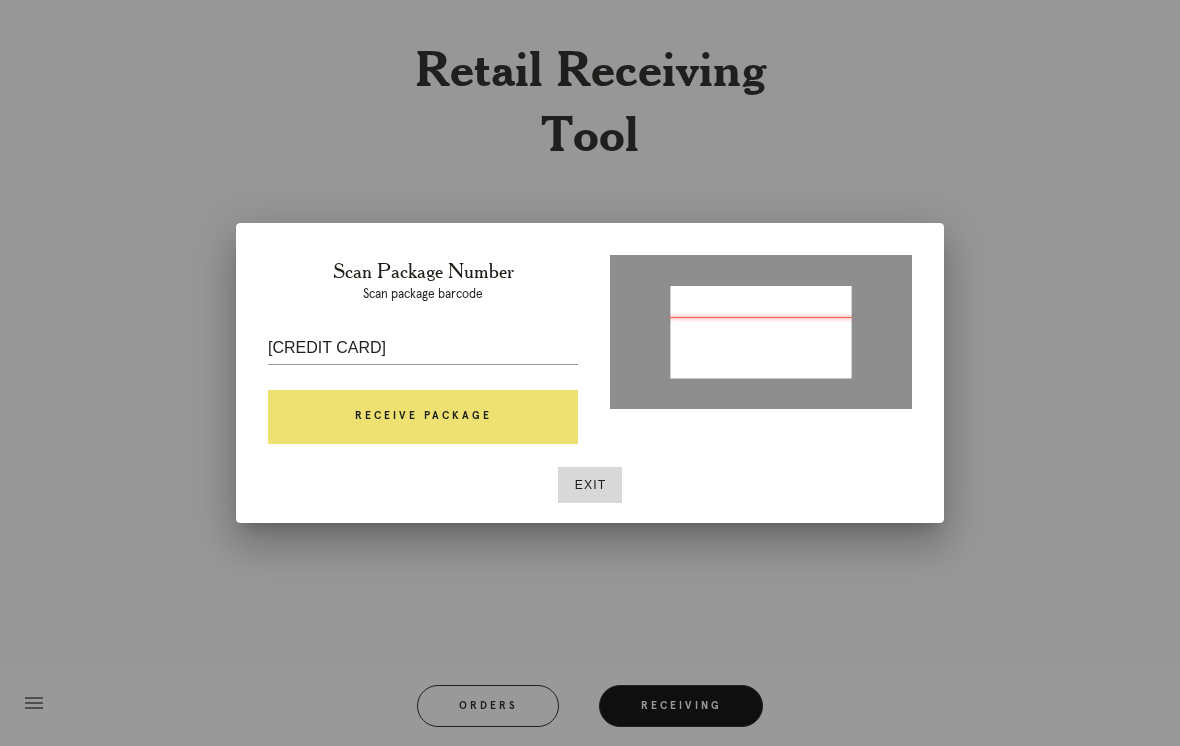 click on "Receive Package" at bounding box center [423, 417] 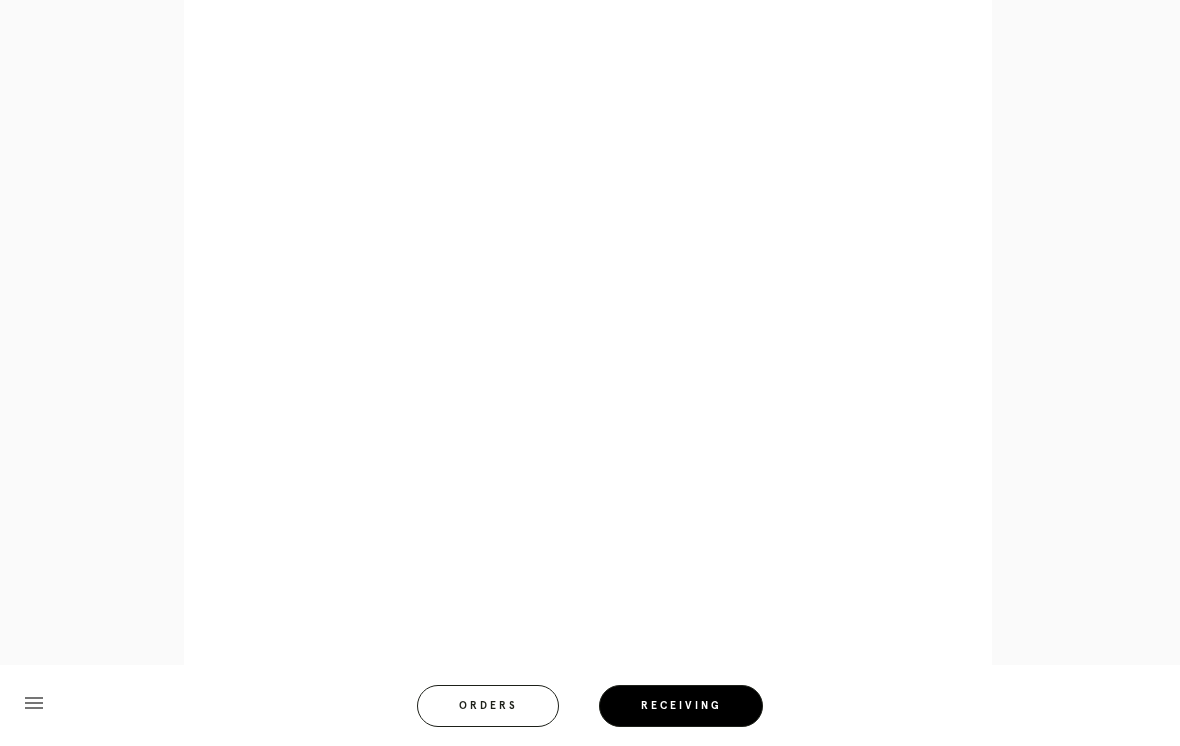 scroll, scrollTop: 974, scrollLeft: 0, axis: vertical 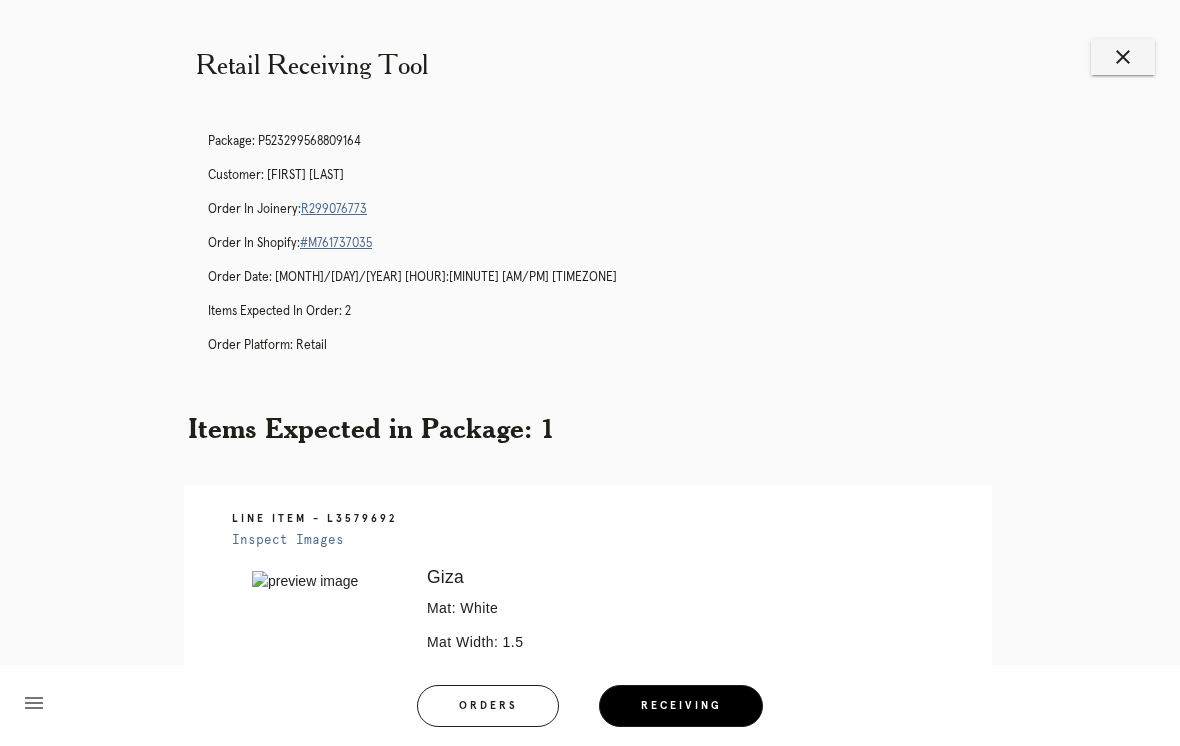 click on "close" at bounding box center [1123, 57] 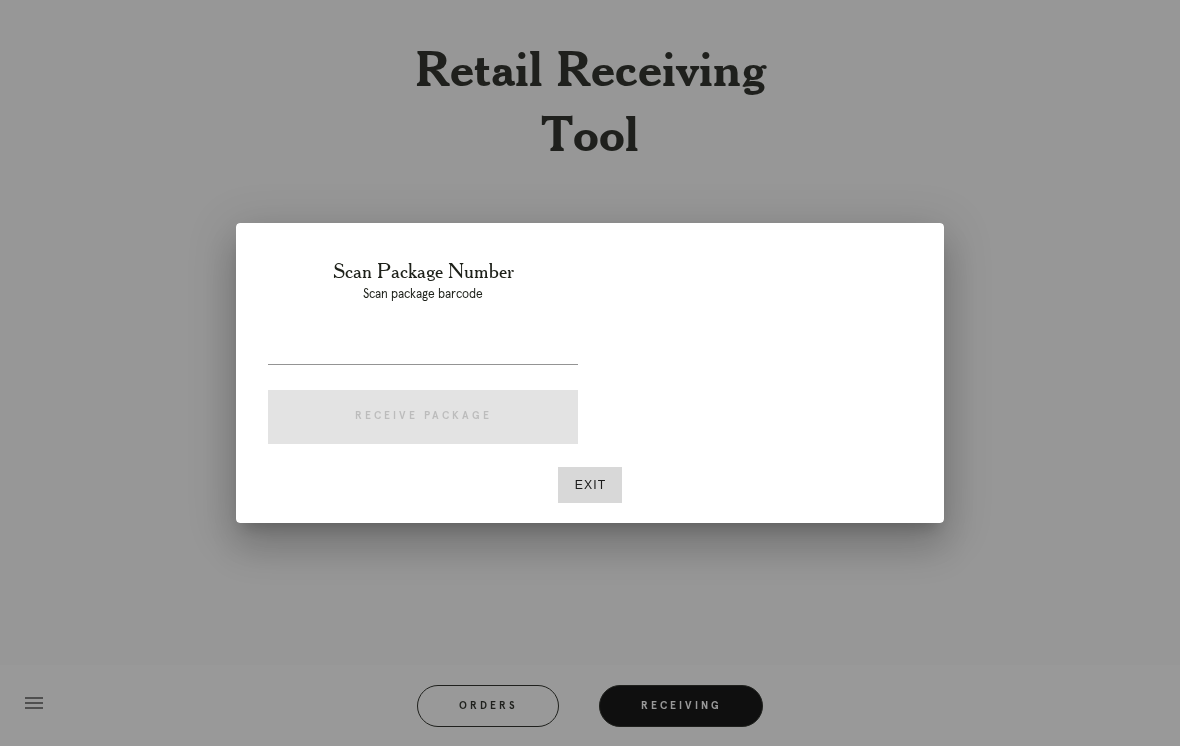 scroll, scrollTop: 0, scrollLeft: 0, axis: both 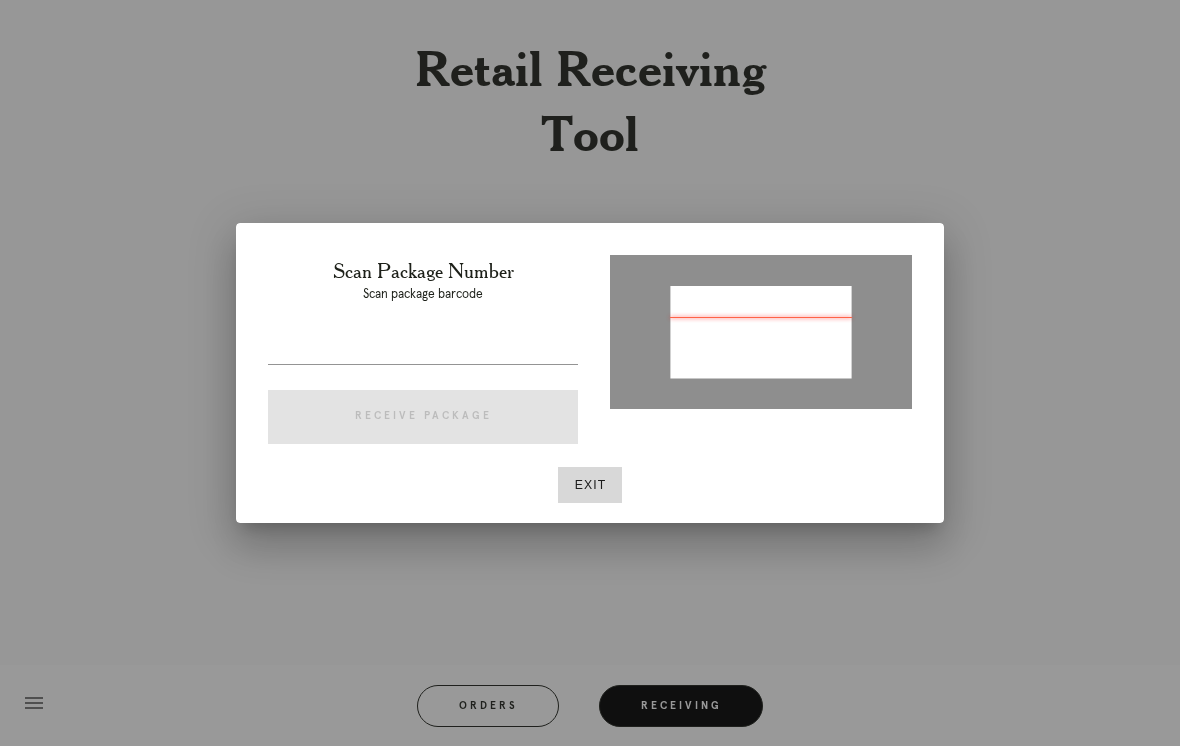 click on "Exit" at bounding box center (590, 485) 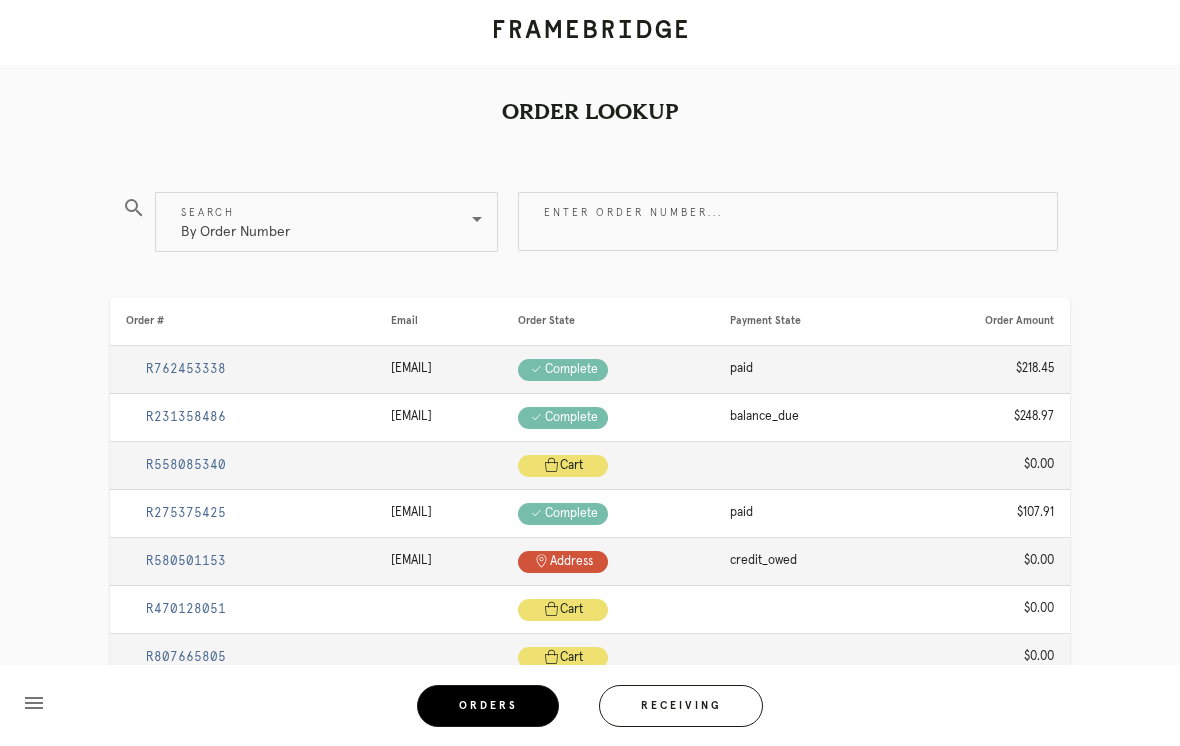 click on "Enter order number..." at bounding box center [788, 221] 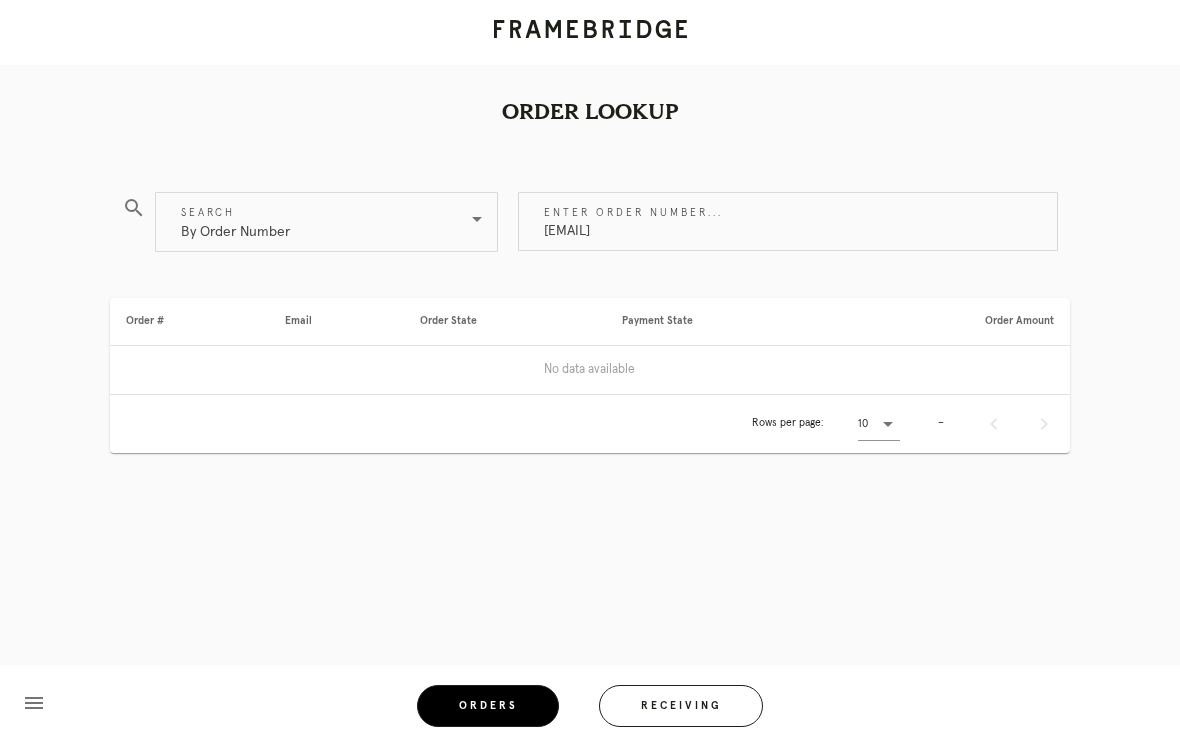 type on "Kmholden@gmail.com" 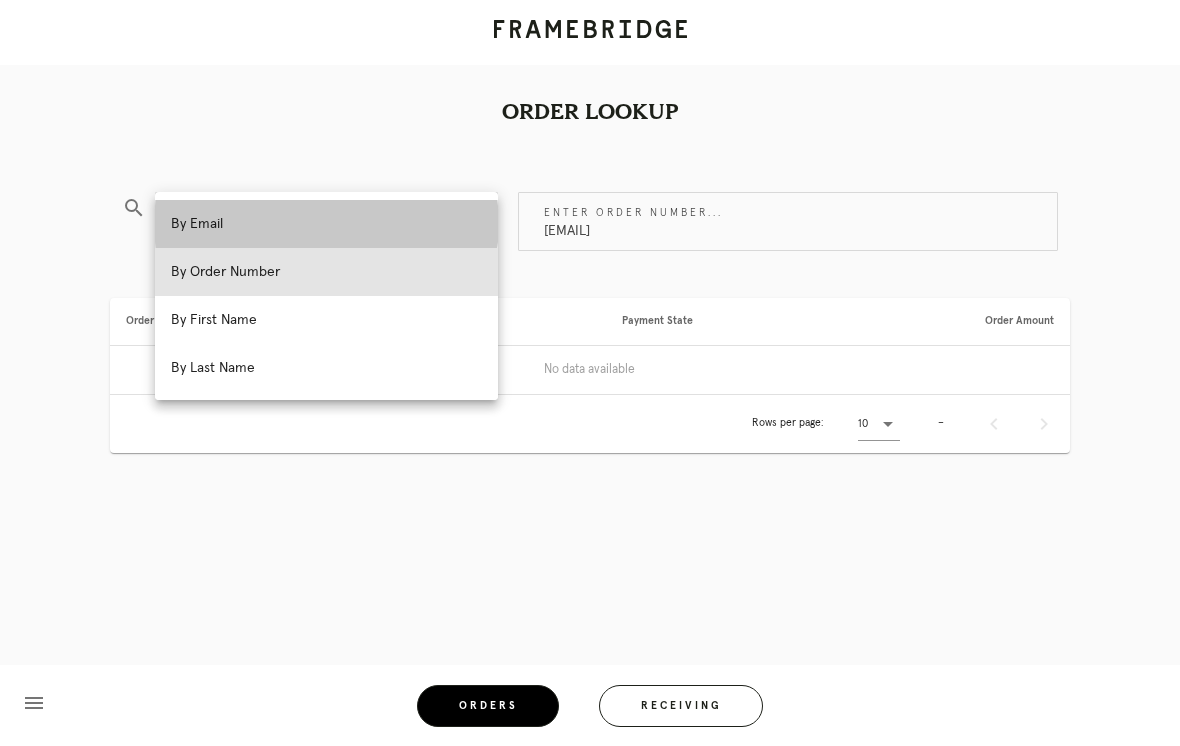 click on "By Email" at bounding box center (326, 224) 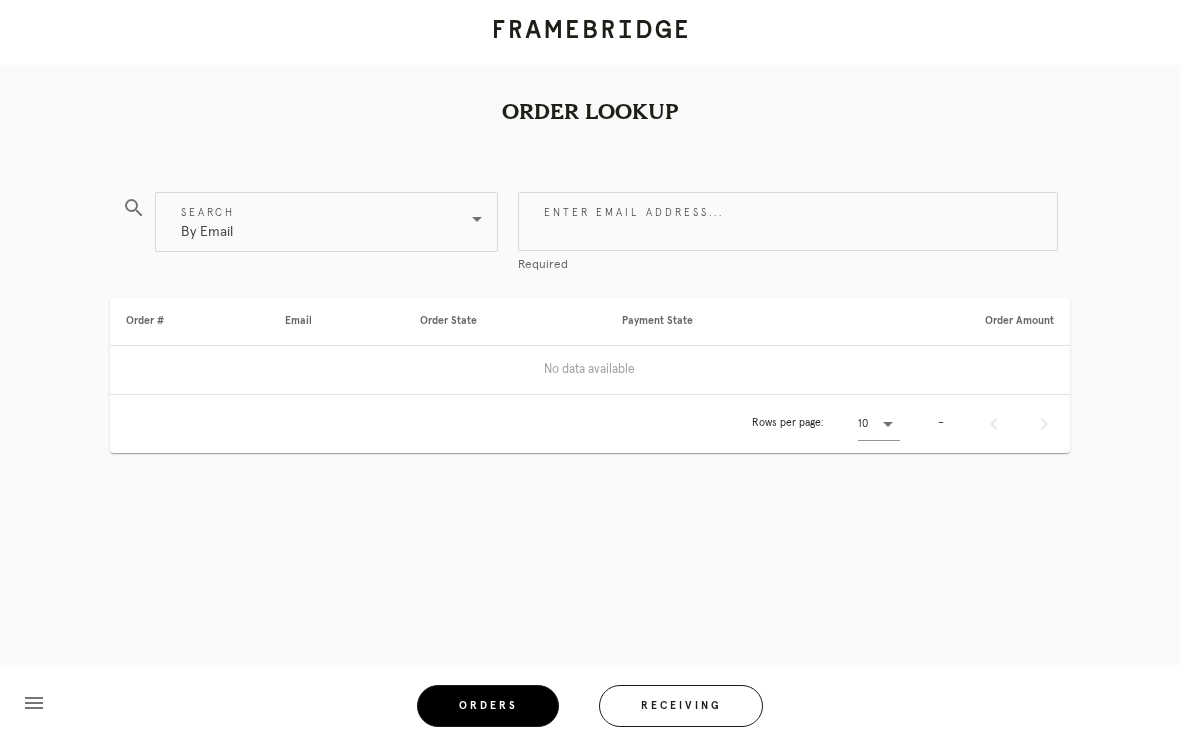 click on "Enter email address..." at bounding box center (788, 221) 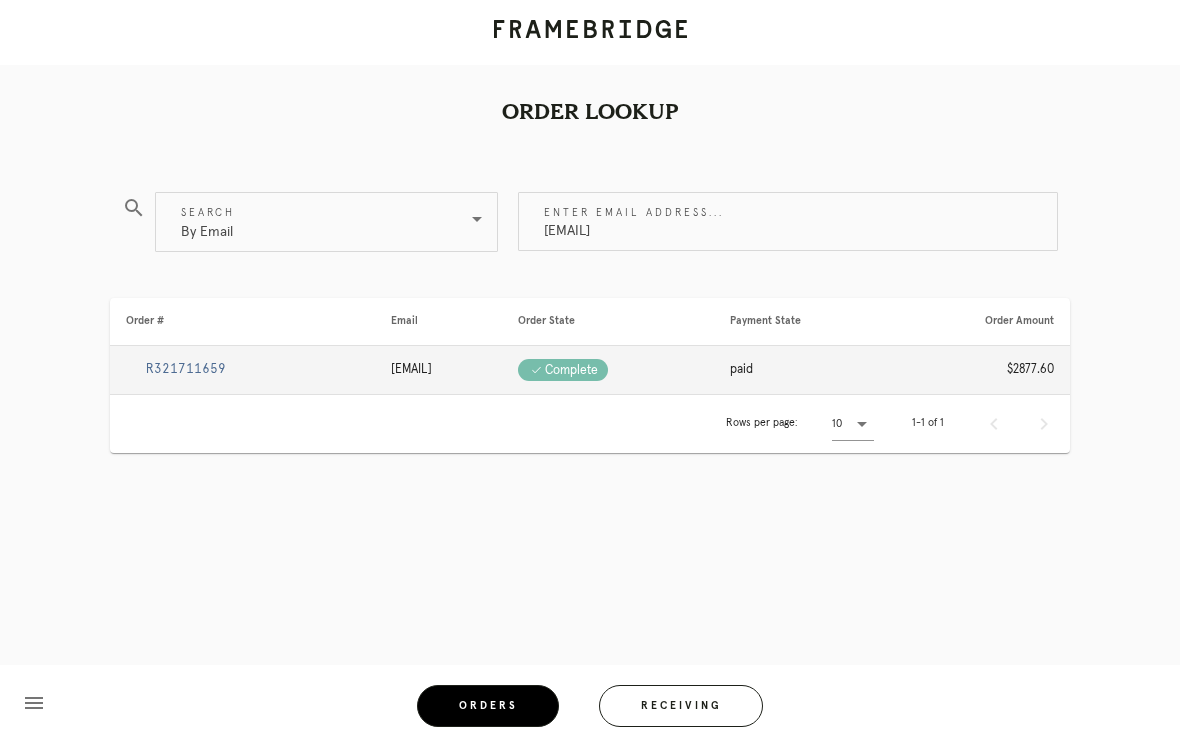 type on "Kmholden@gmail.com" 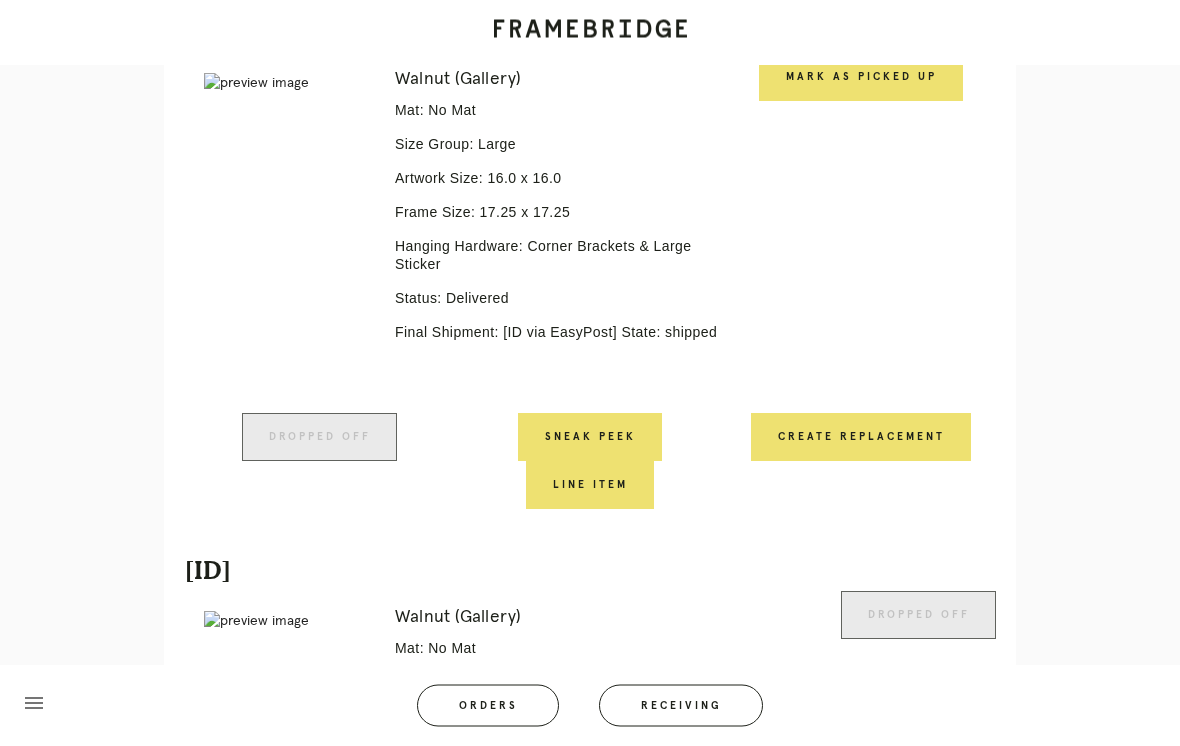 scroll, scrollTop: 2127, scrollLeft: 0, axis: vertical 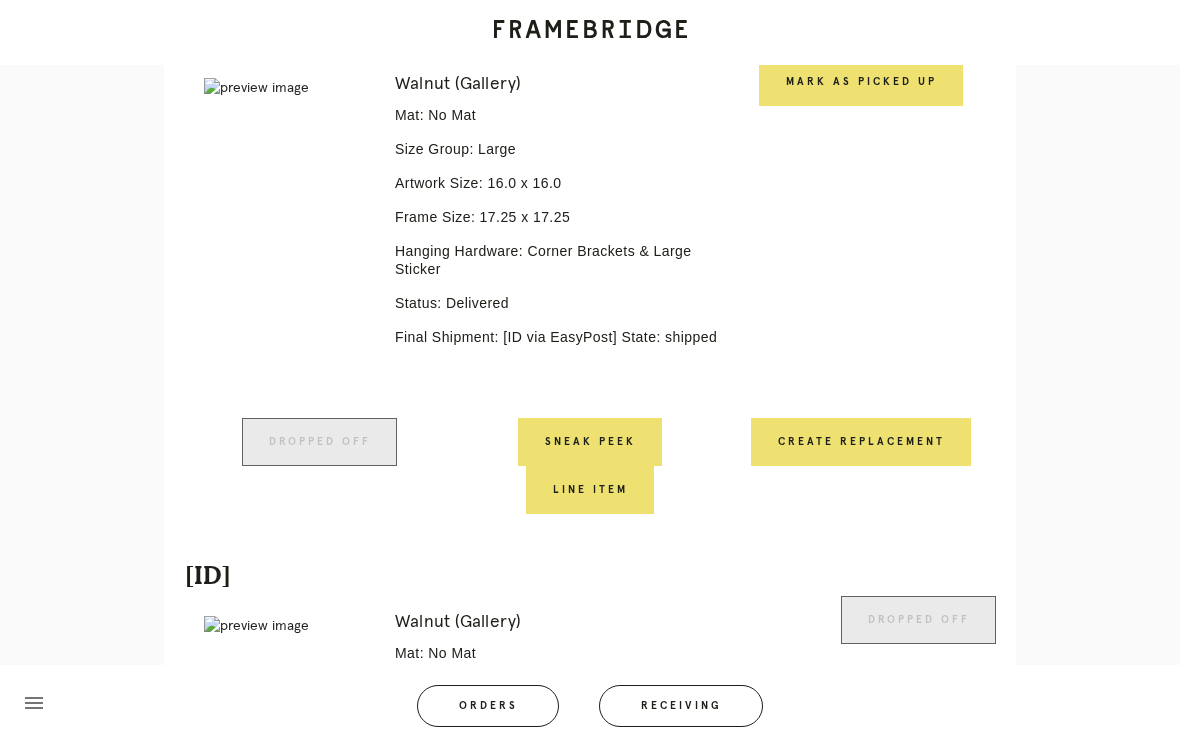 click on "Mark as Picked Up" at bounding box center (861, 82) 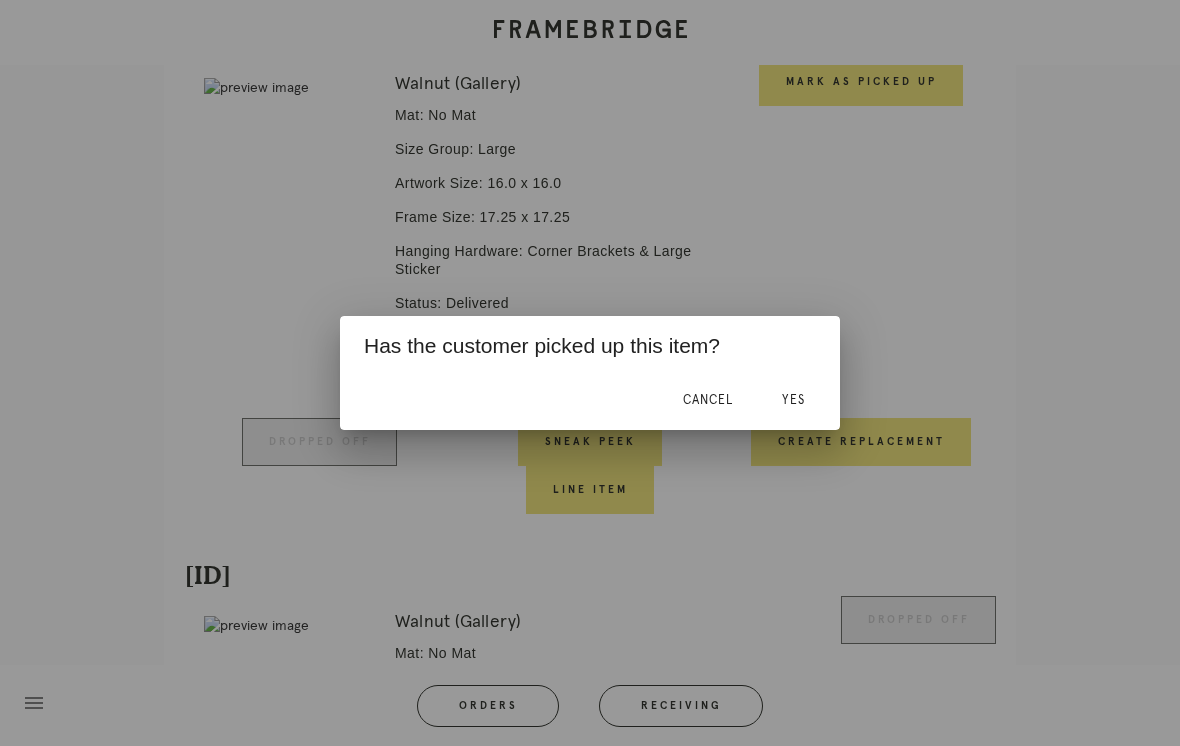 click on "Yes" at bounding box center (793, 400) 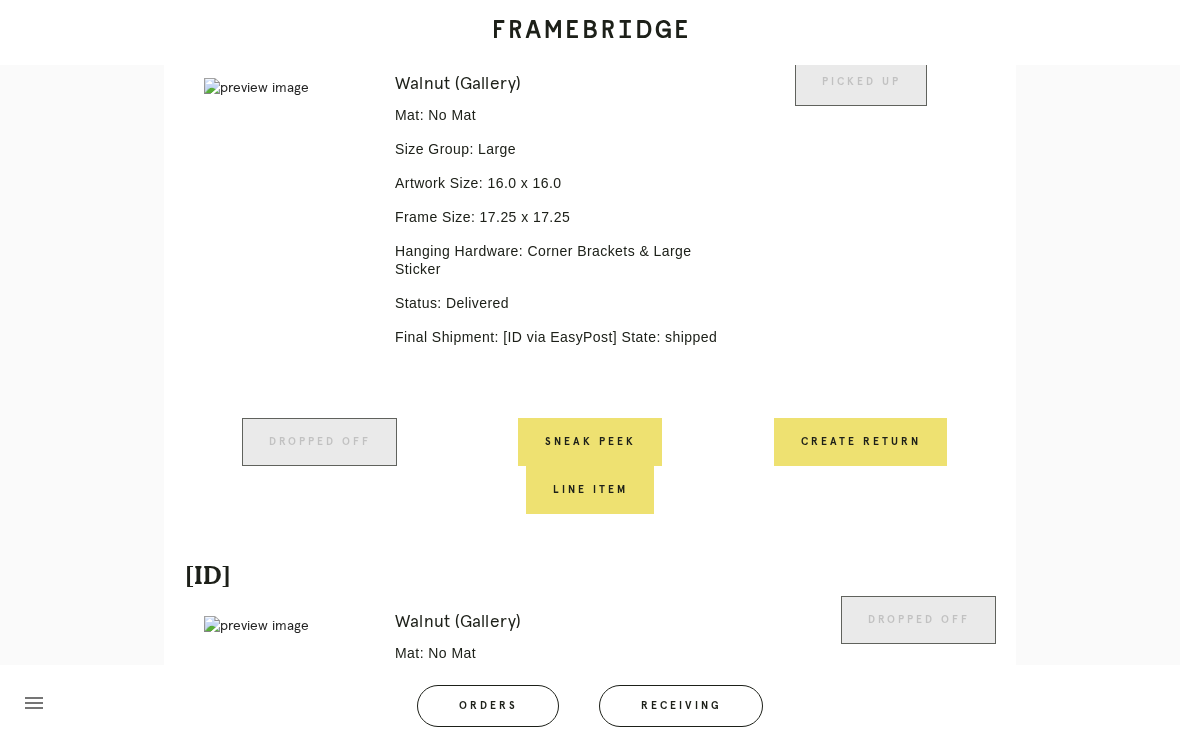 click on "Create Return" at bounding box center [860, 442] 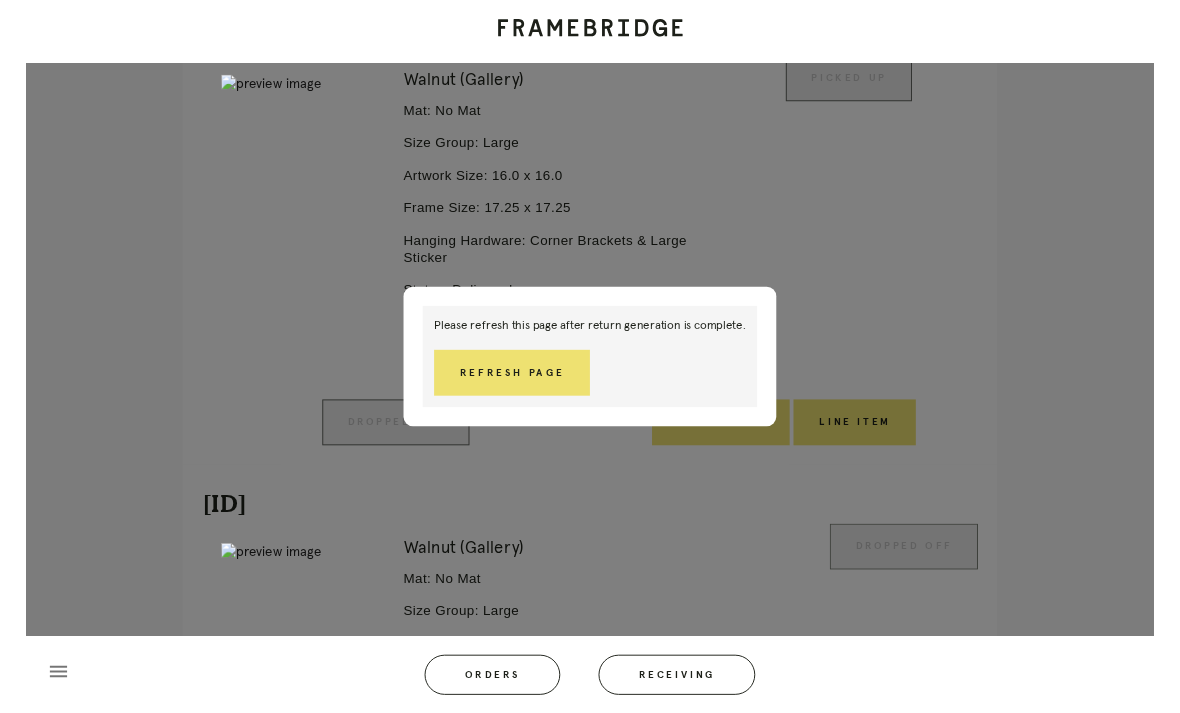 scroll, scrollTop: 2126, scrollLeft: 0, axis: vertical 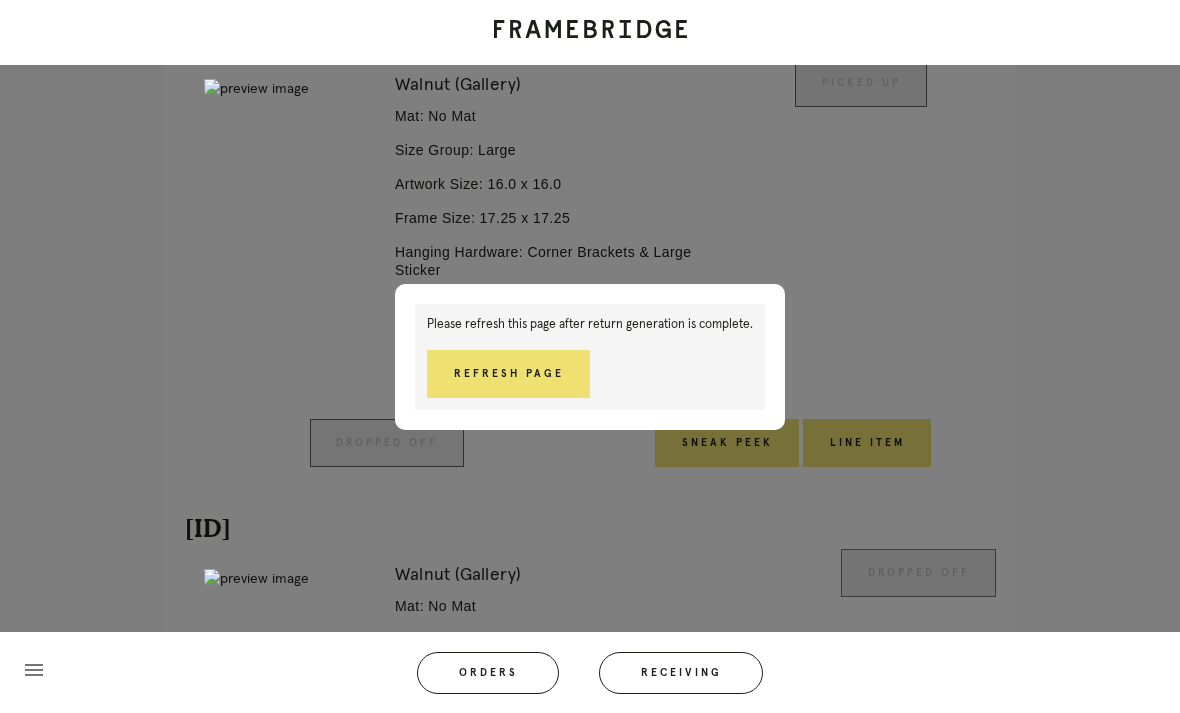 click on "Refresh Page" at bounding box center [508, 374] 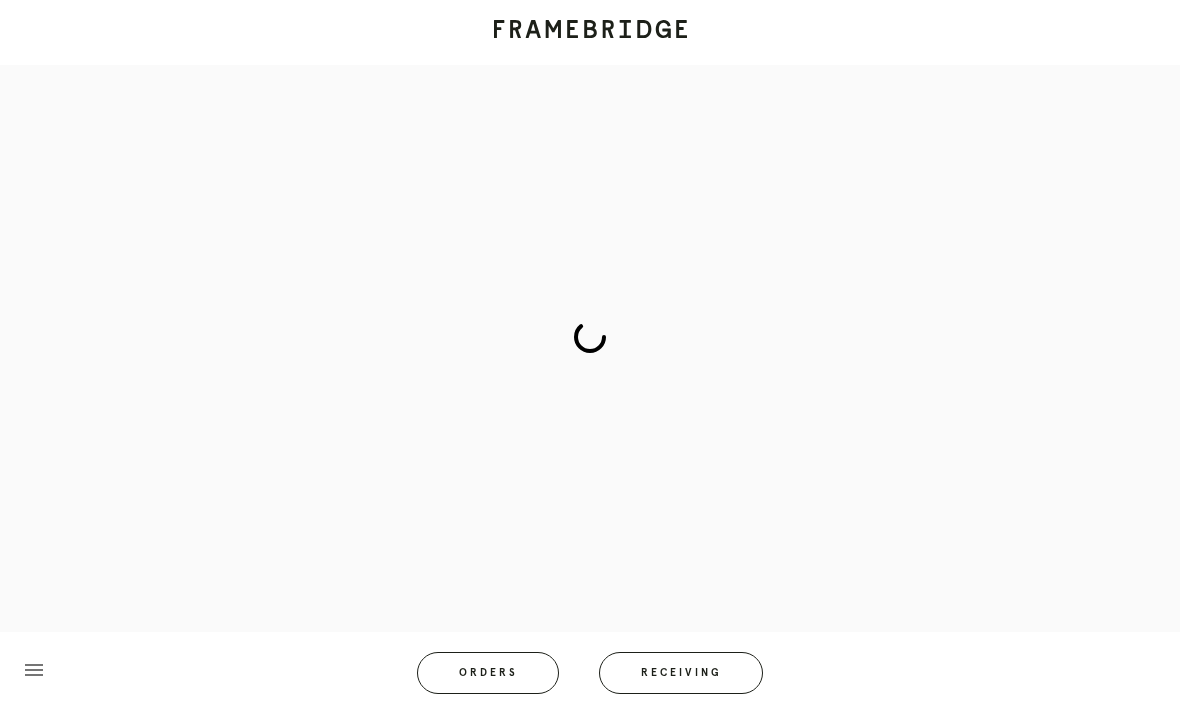 scroll, scrollTop: 82, scrollLeft: 0, axis: vertical 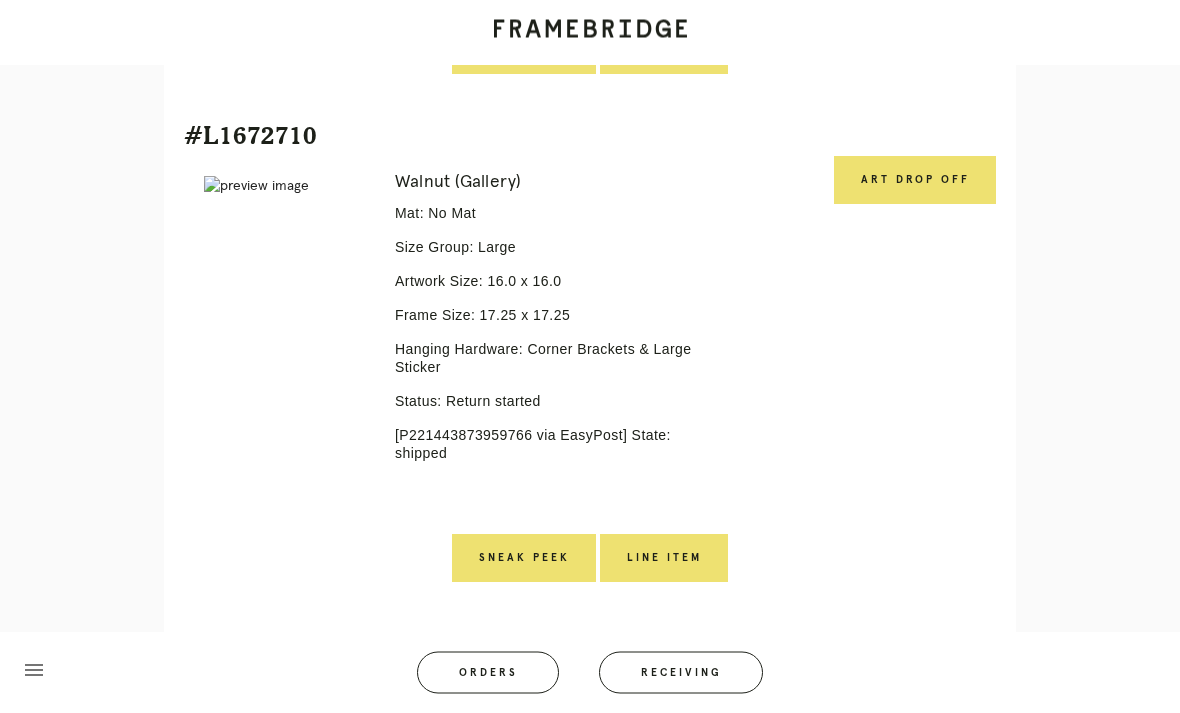 click on "Art drop off" at bounding box center (915, 181) 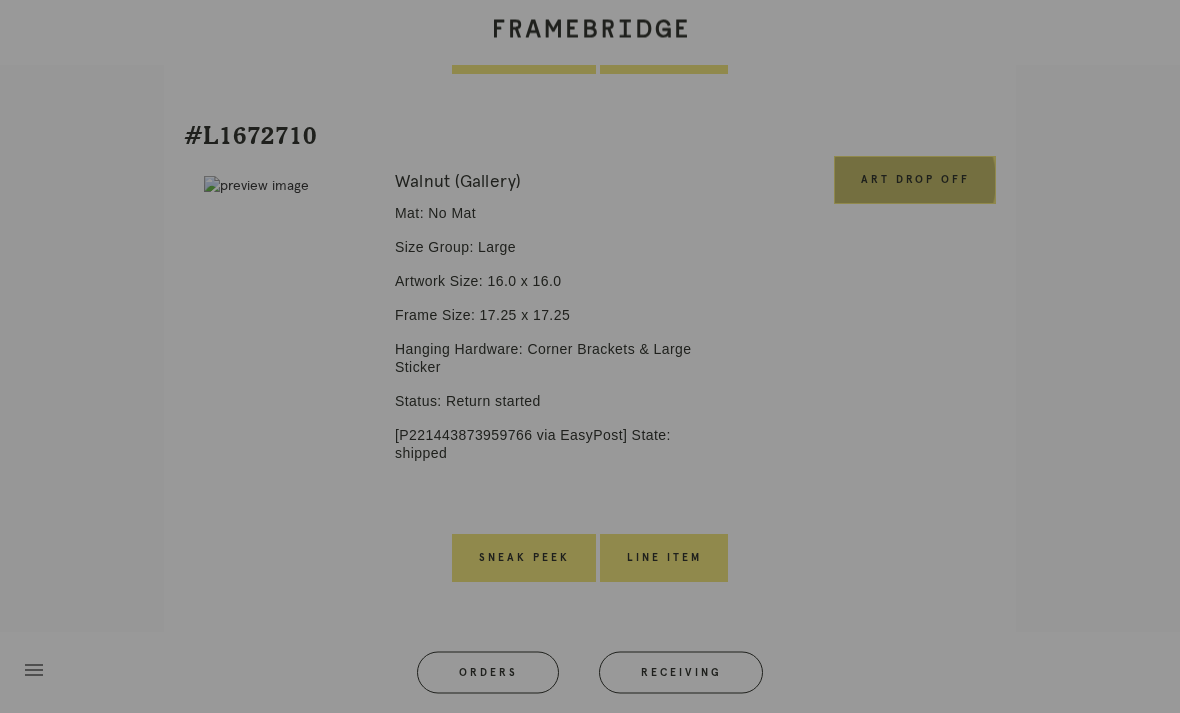 scroll, scrollTop: 2065, scrollLeft: 0, axis: vertical 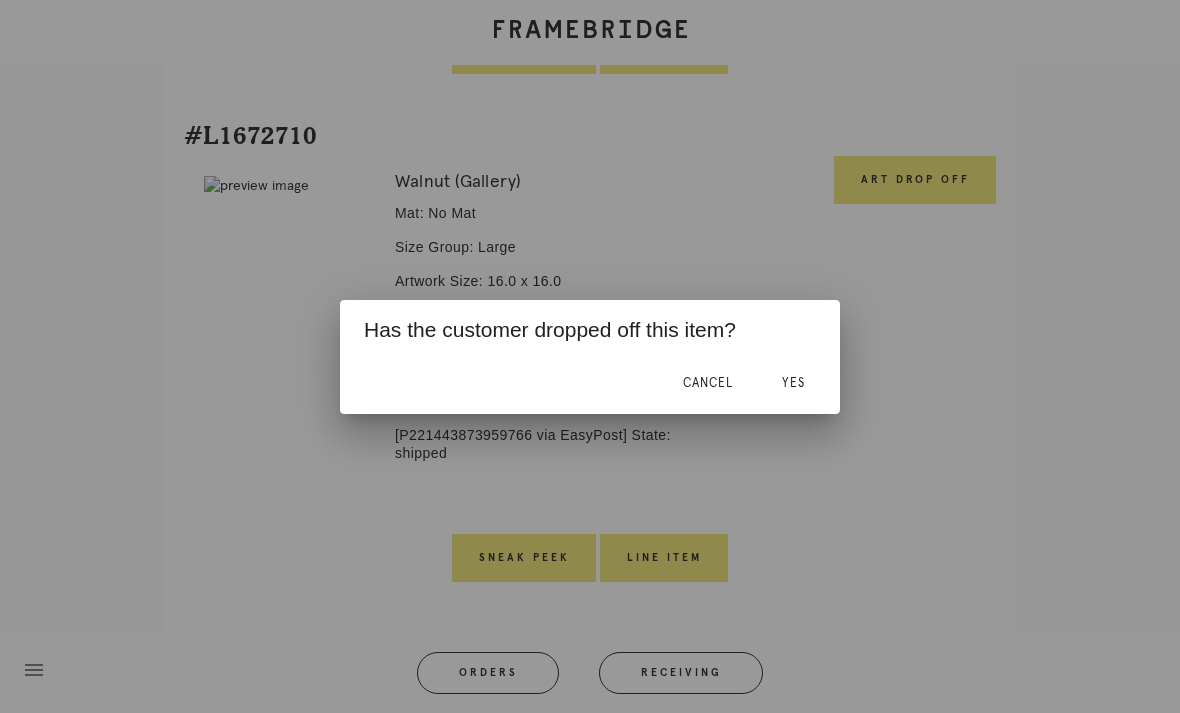 click on "Yes" at bounding box center [793, 383] 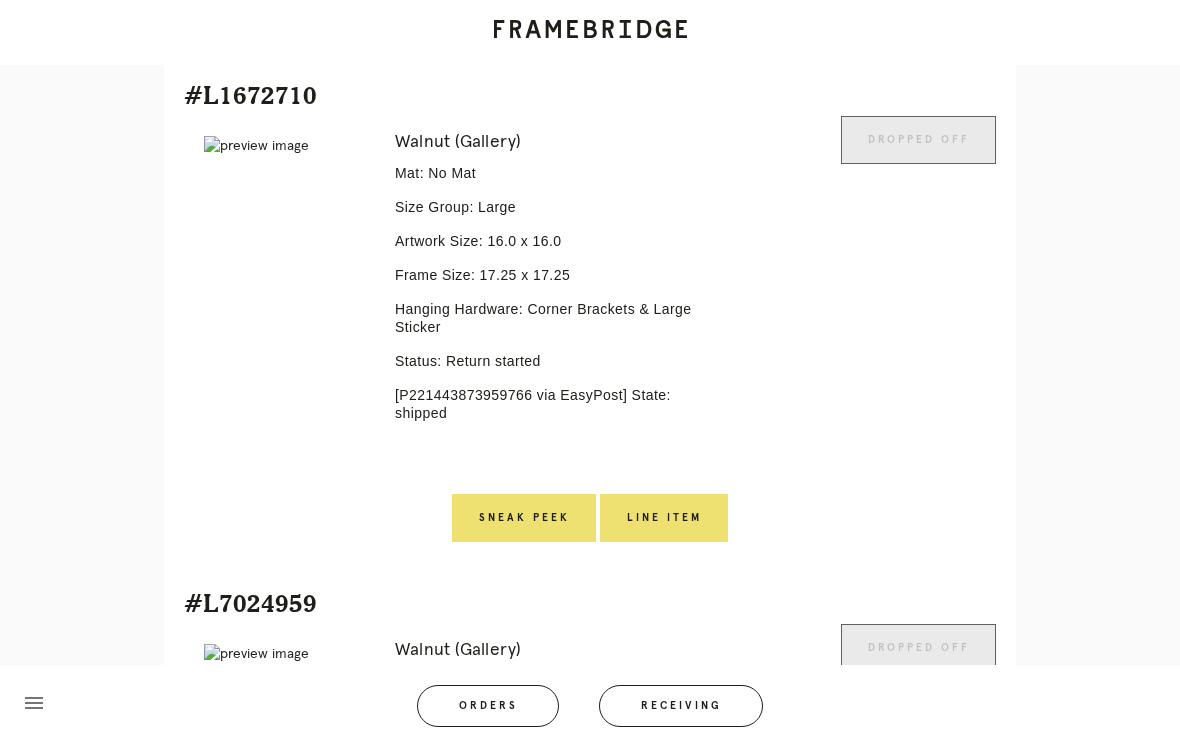 scroll, scrollTop: 2123, scrollLeft: 0, axis: vertical 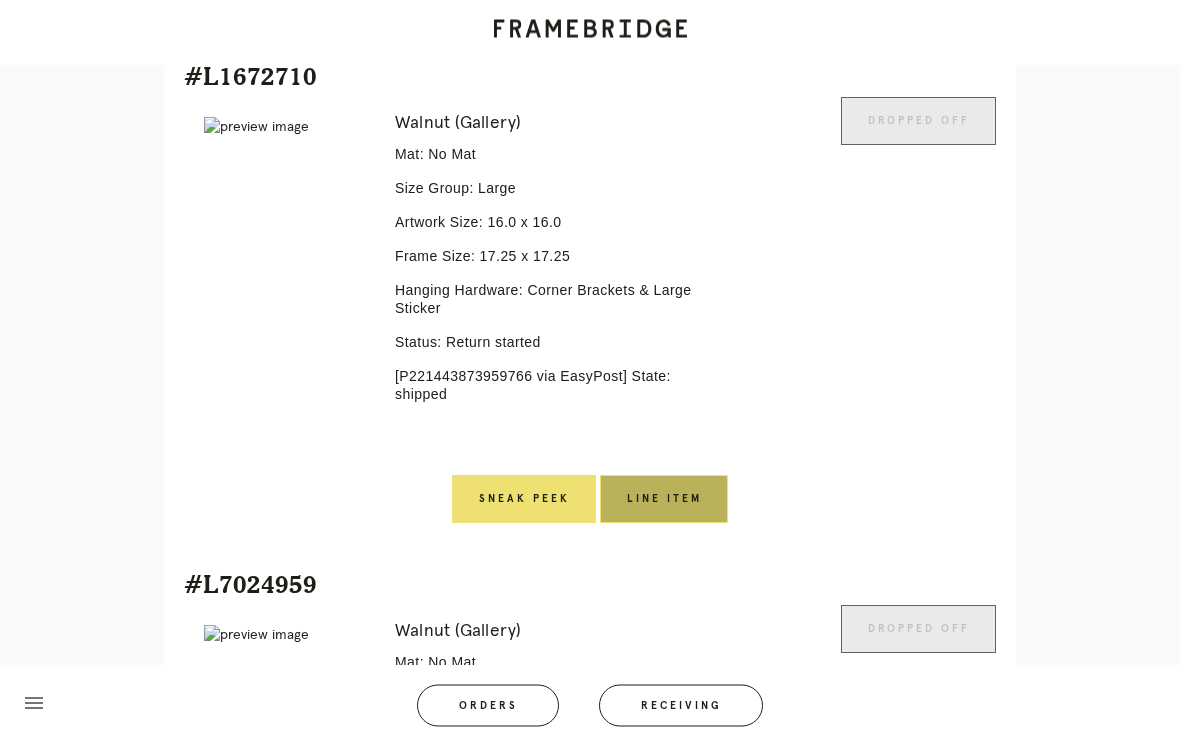 click on "Line Item" at bounding box center [664, 500] 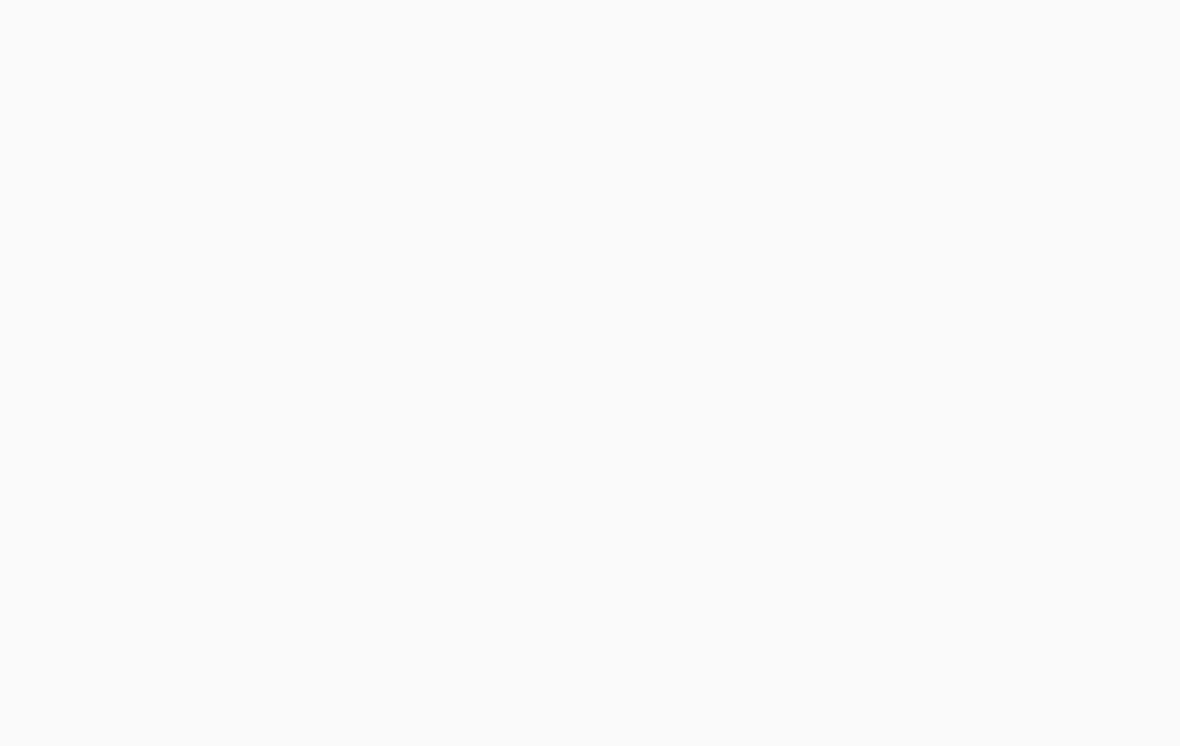 scroll, scrollTop: 0, scrollLeft: 0, axis: both 